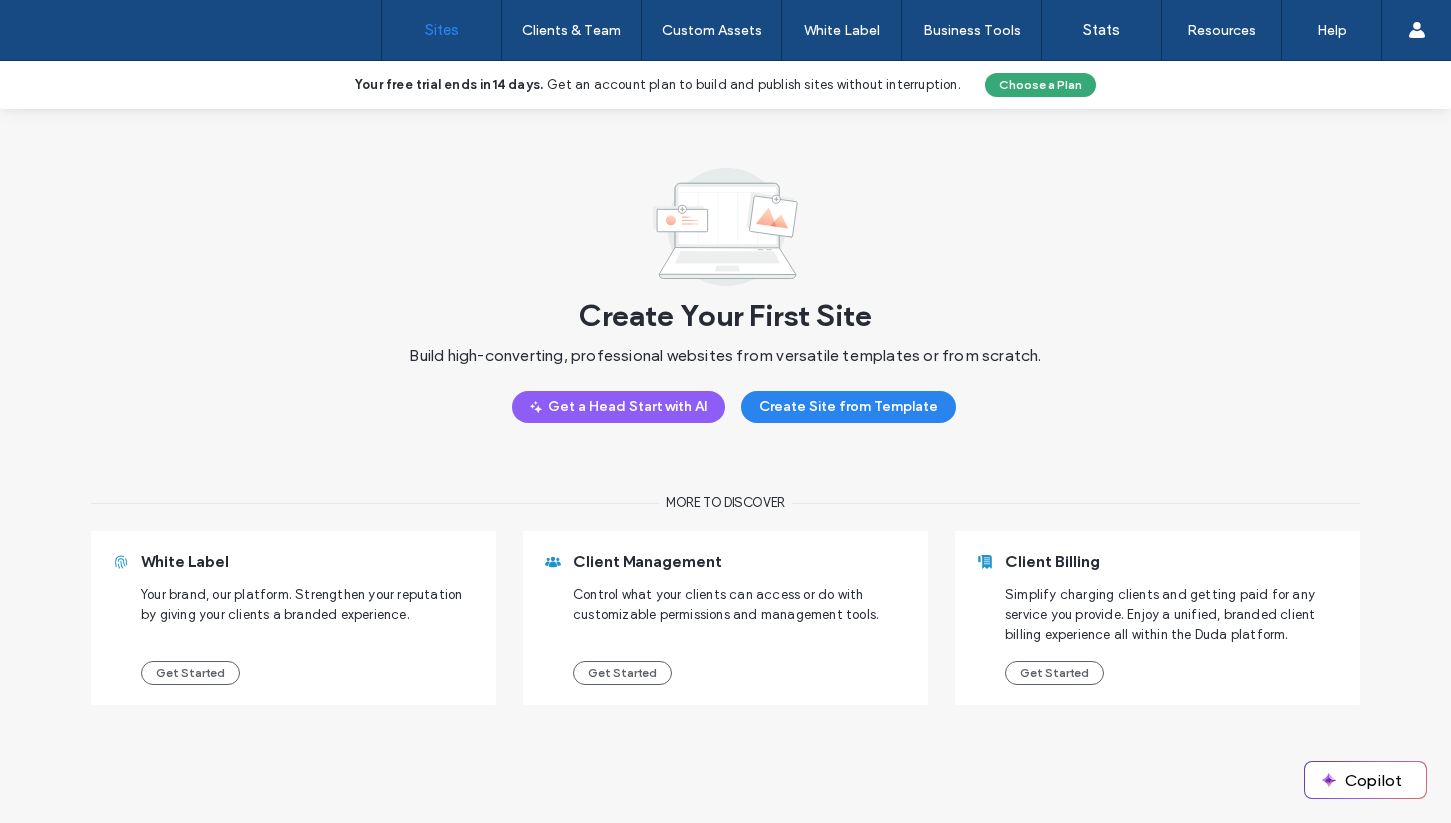 scroll, scrollTop: 0, scrollLeft: 0, axis: both 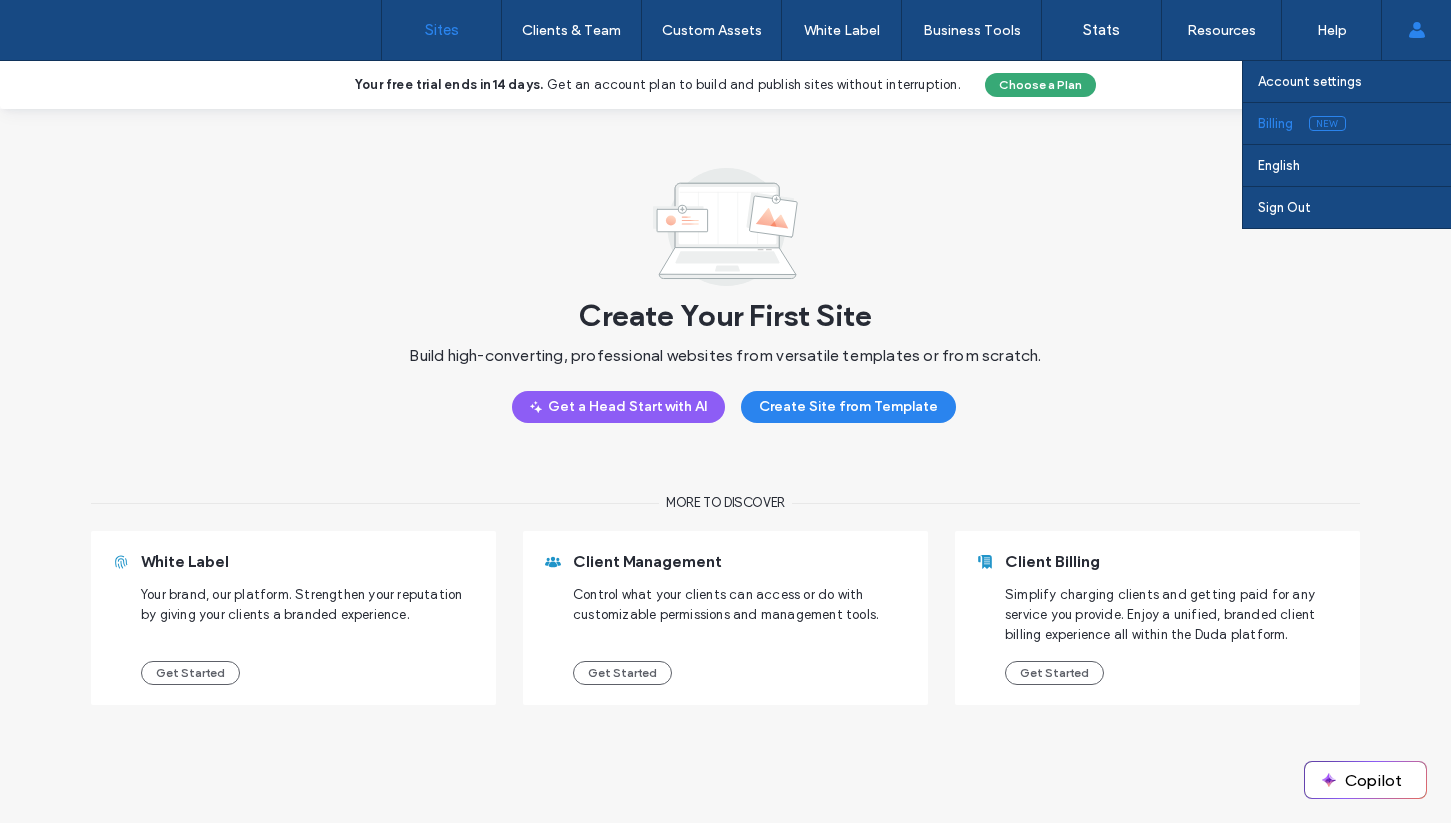 click on "Billing" at bounding box center (1275, 123) 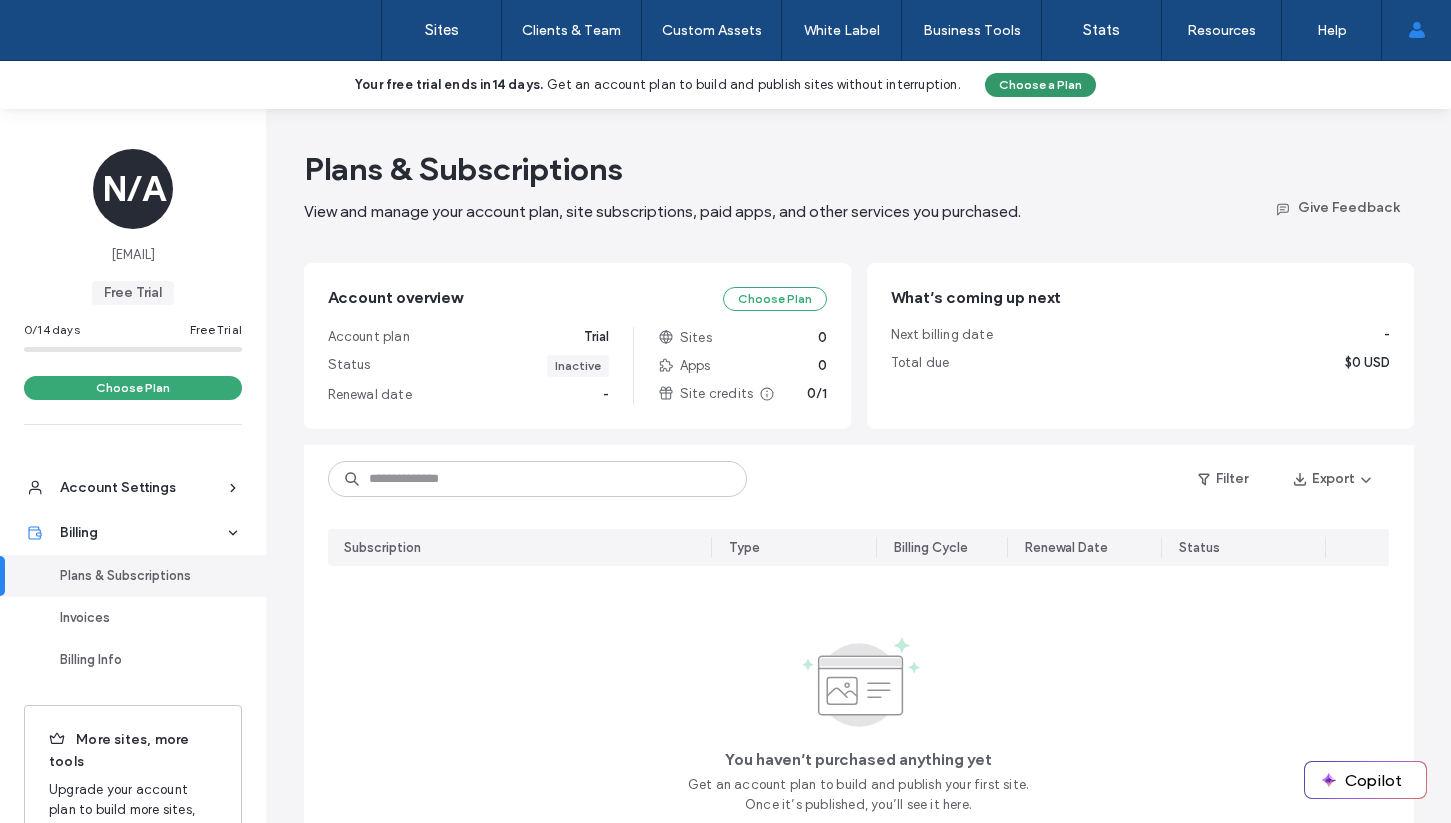 click on "Choose a Plan" at bounding box center [1040, 85] 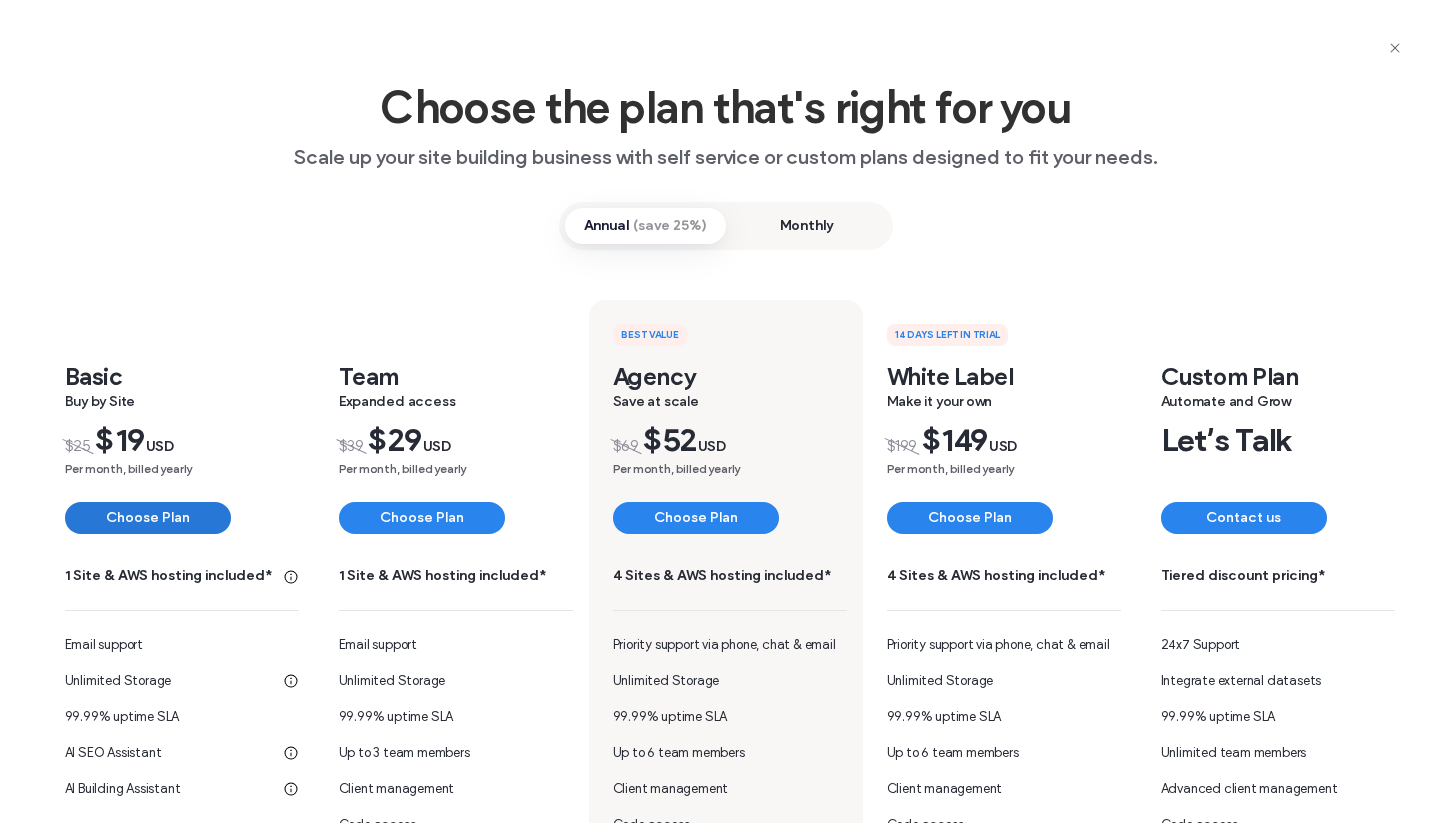 click on "Choose Plan" at bounding box center (148, 518) 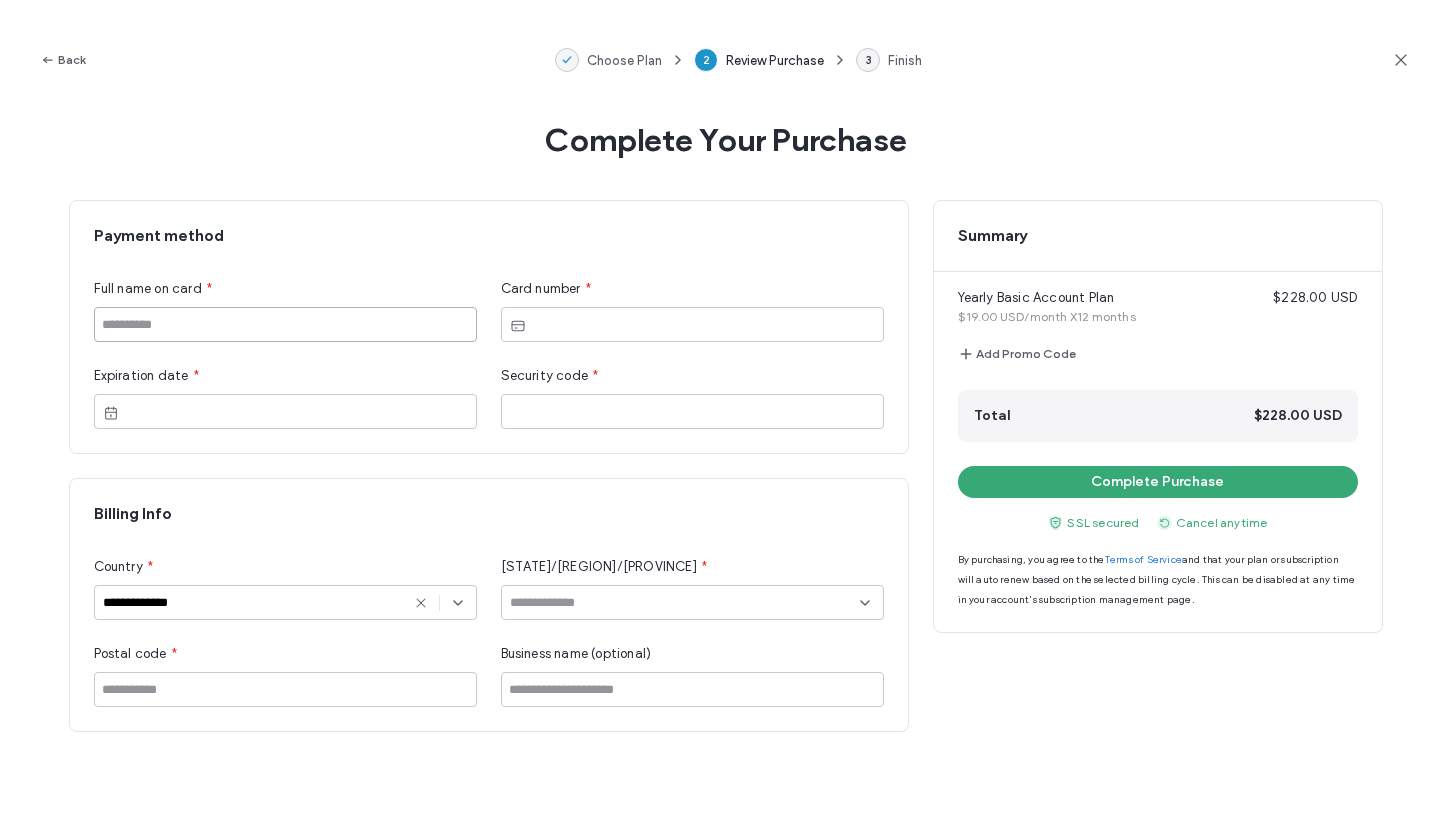 click at bounding box center (285, 324) 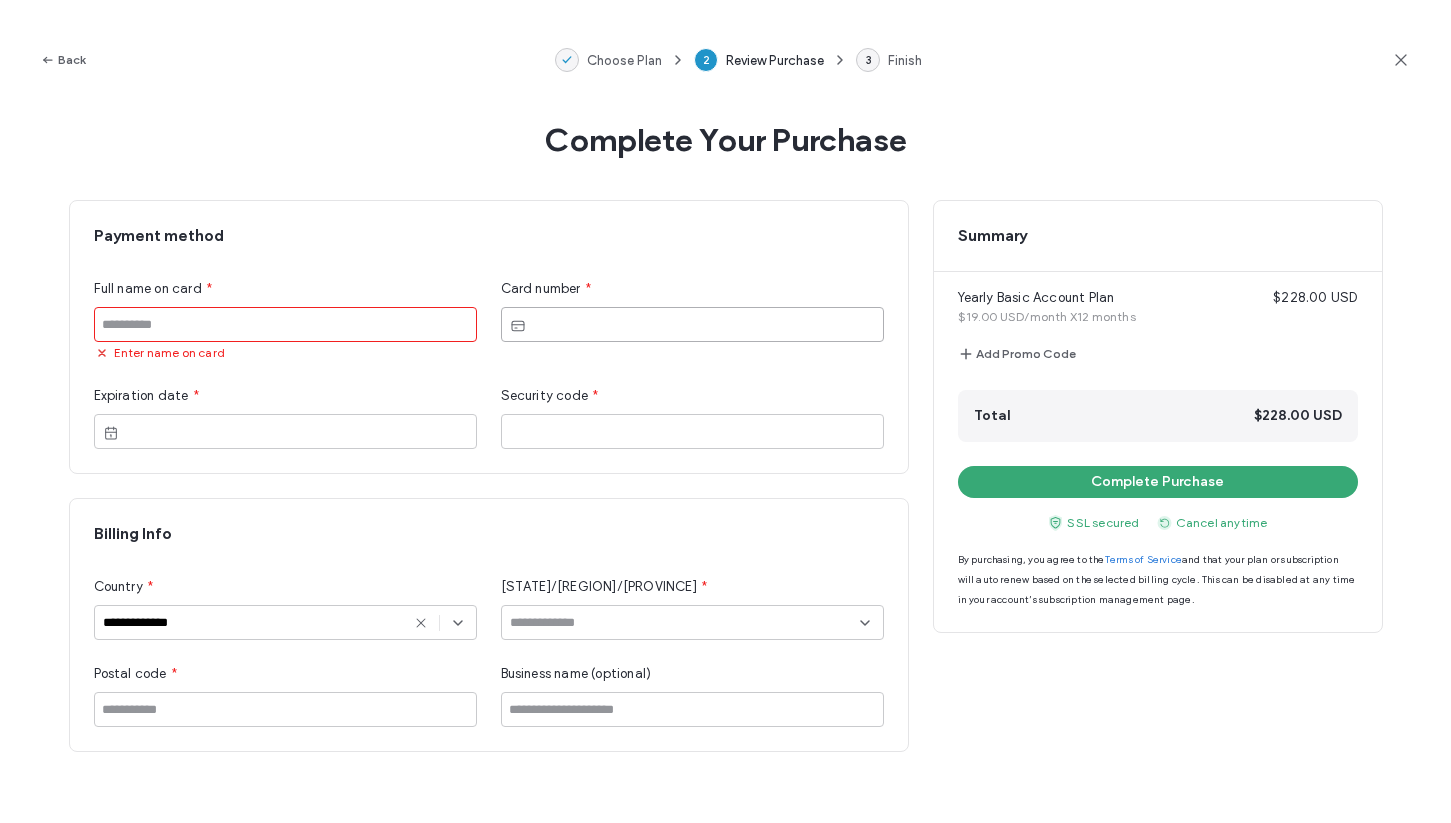 click at bounding box center [692, 431] 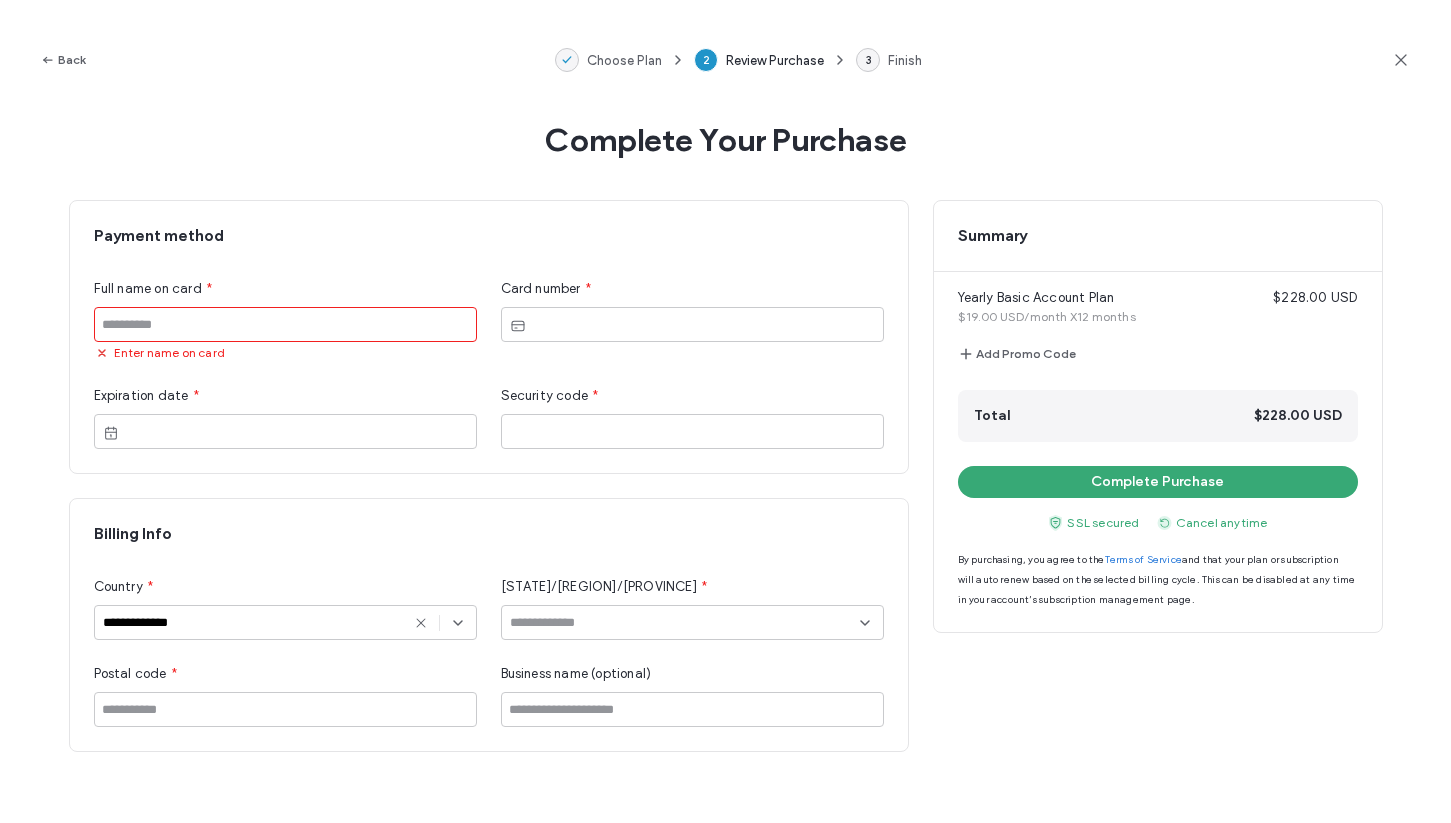 click at bounding box center (285, 324) 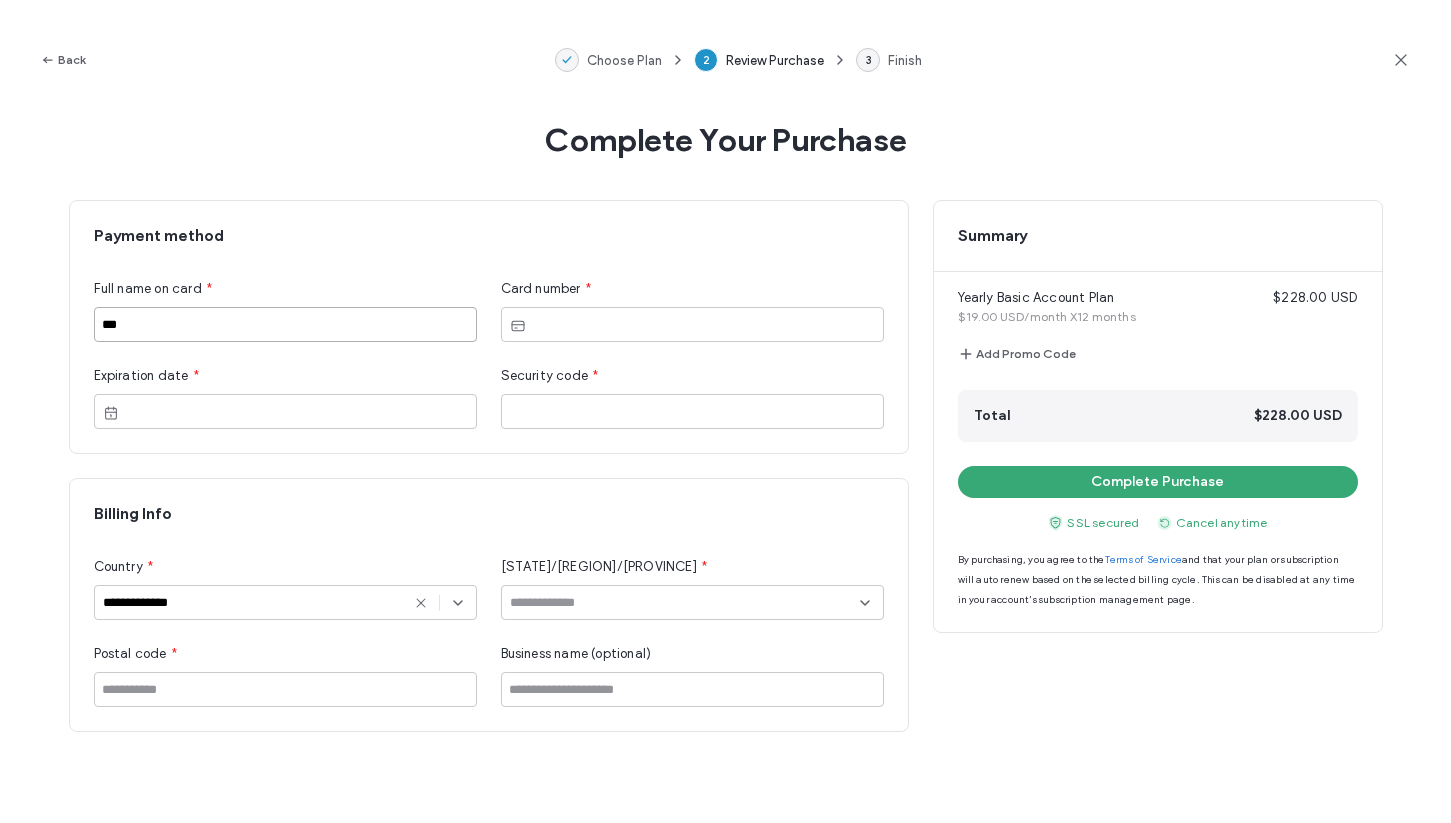type on "***" 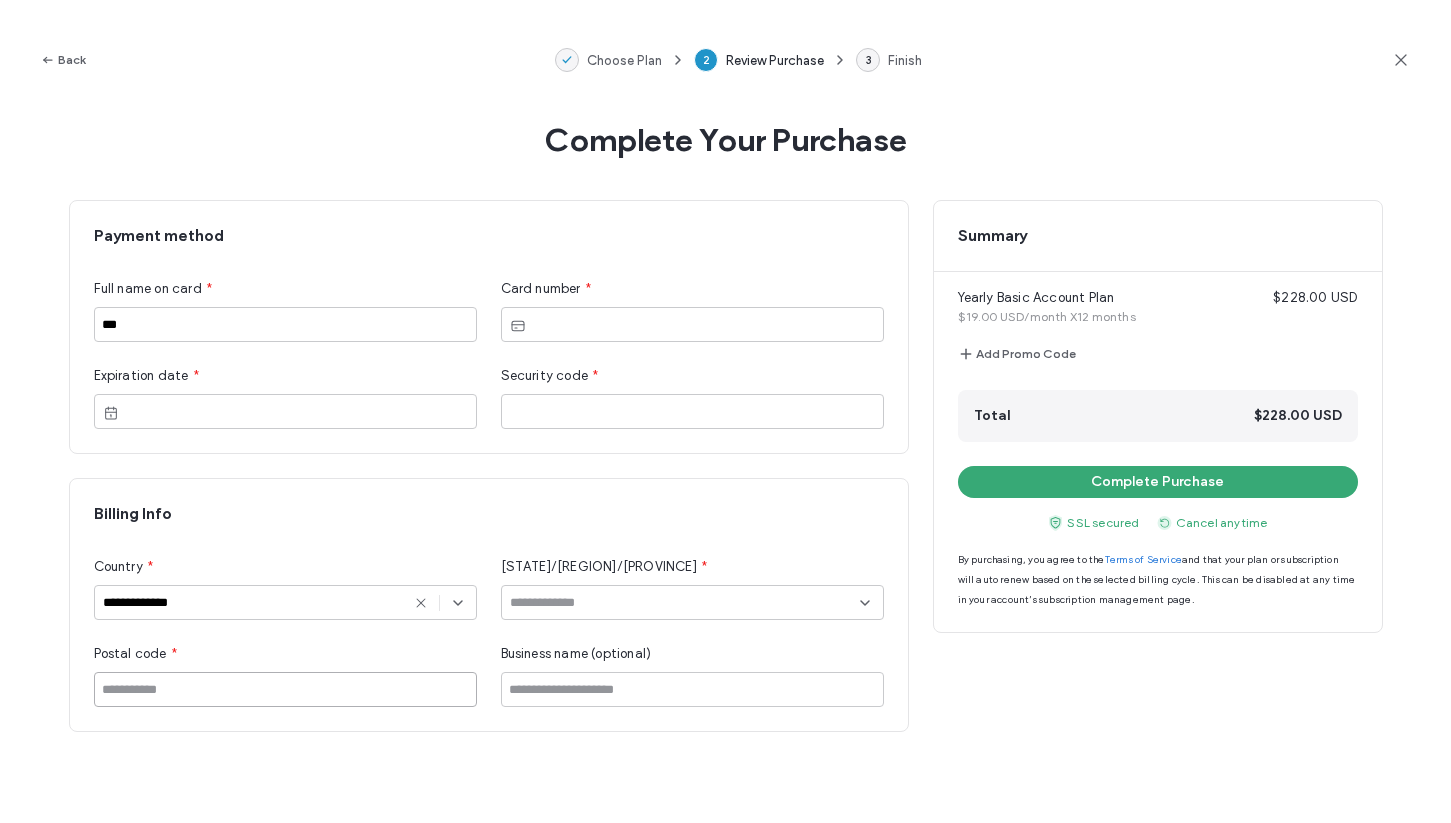 click at bounding box center (285, 689) 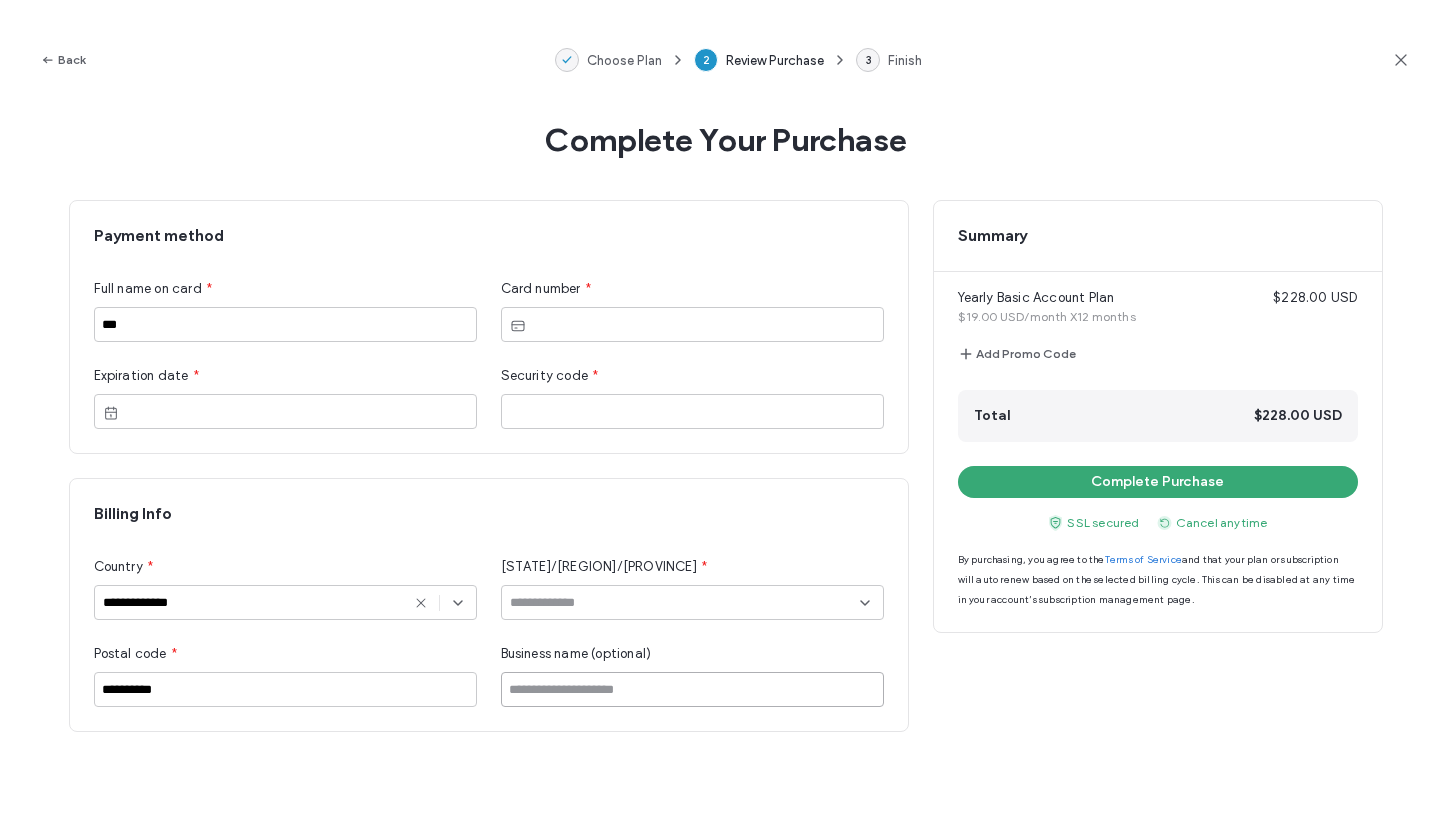 type on "**********" 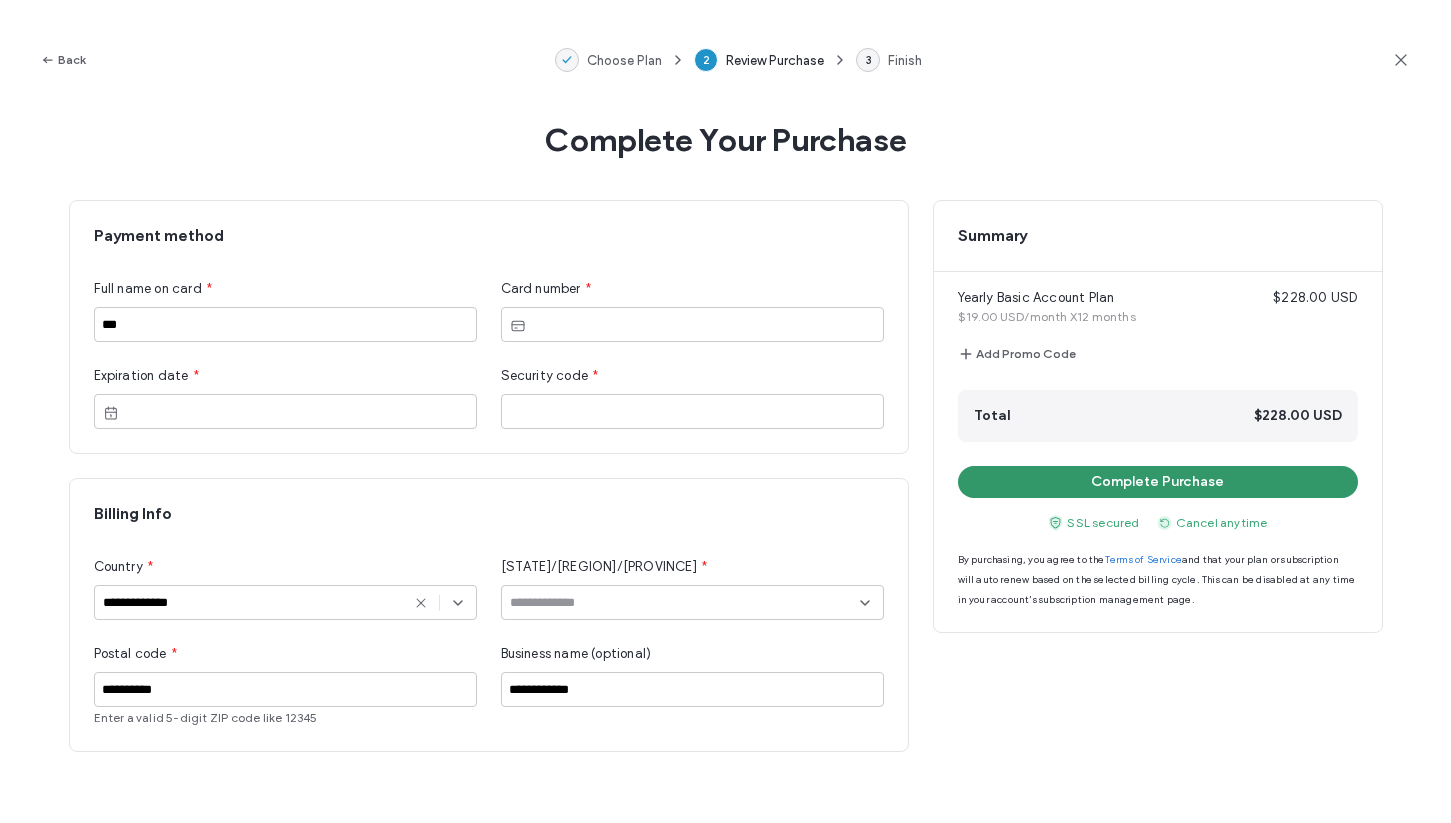 click on "Complete Purchase" at bounding box center (1158, 482) 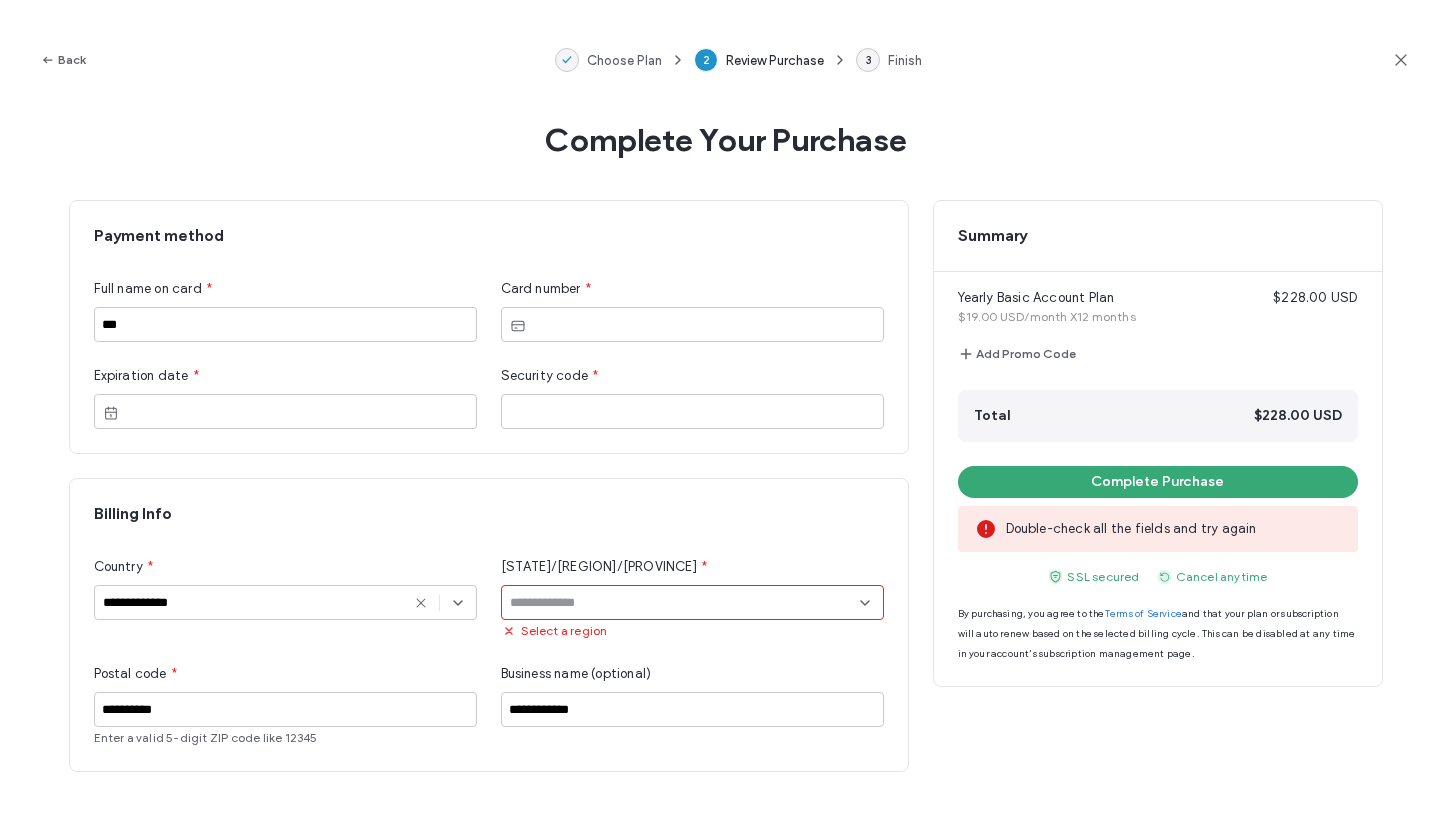 click at bounding box center (685, 603) 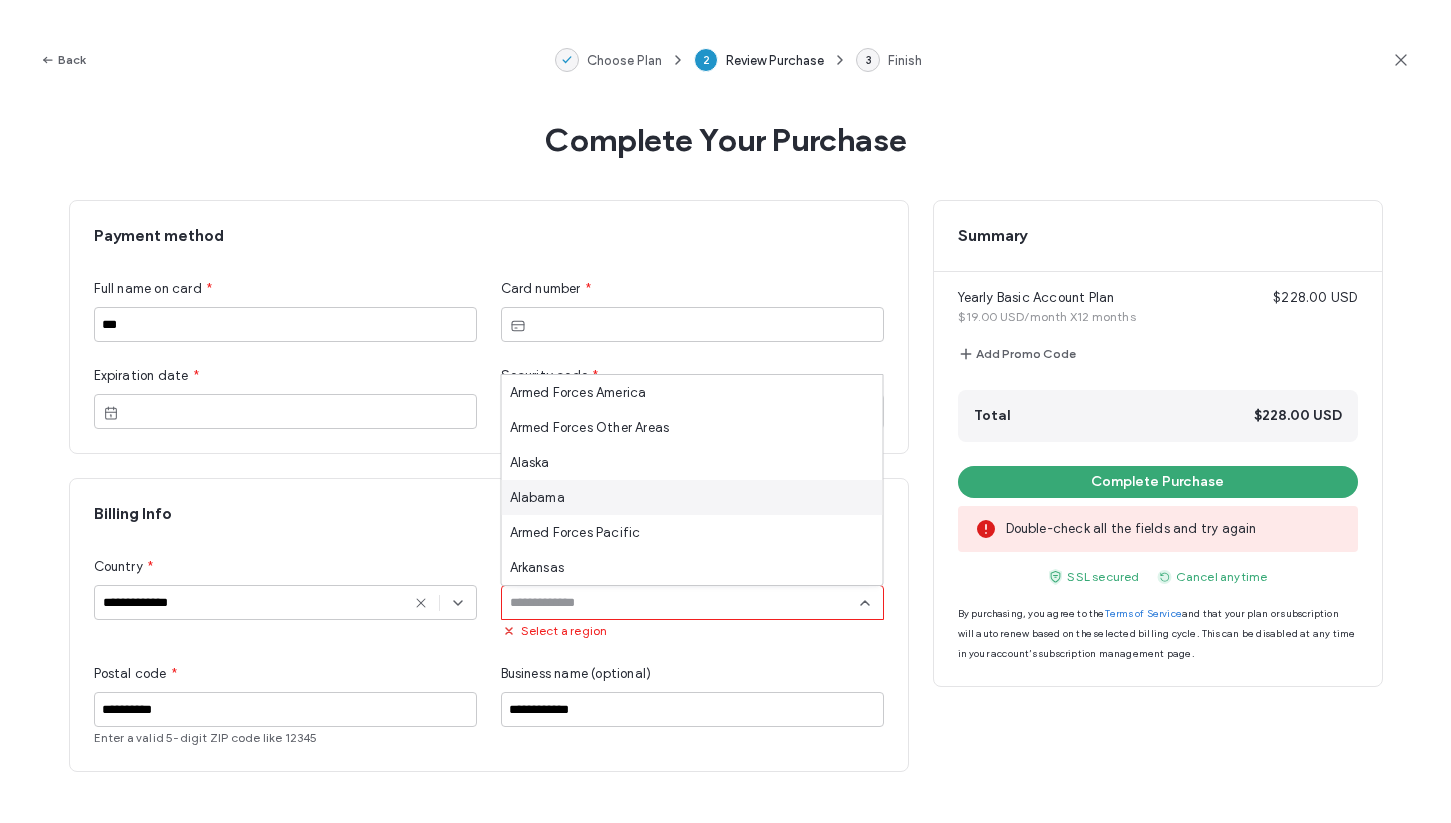 click on "Alabama" at bounding box center [692, 497] 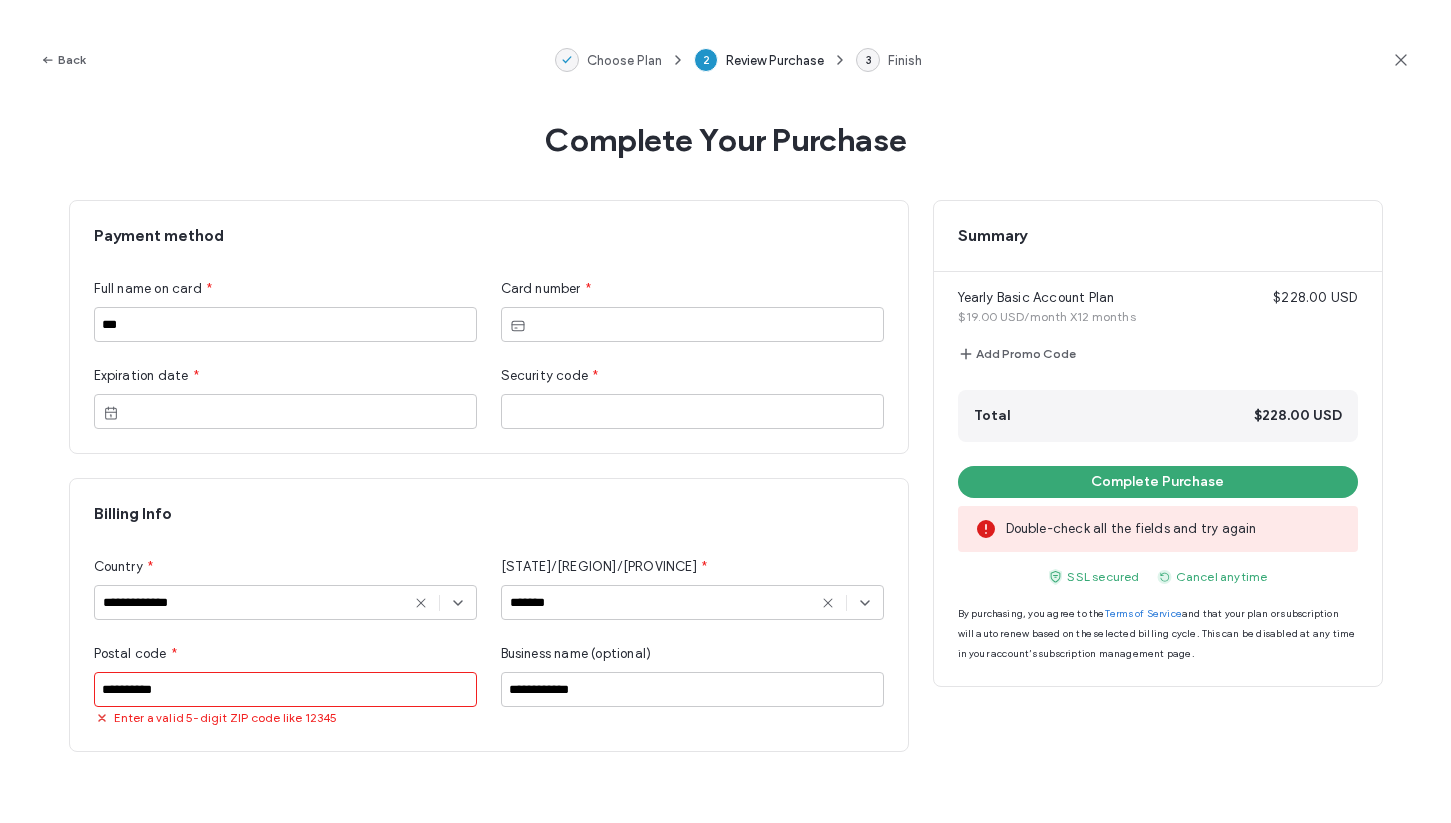 click on "**********" at bounding box center (285, 689) 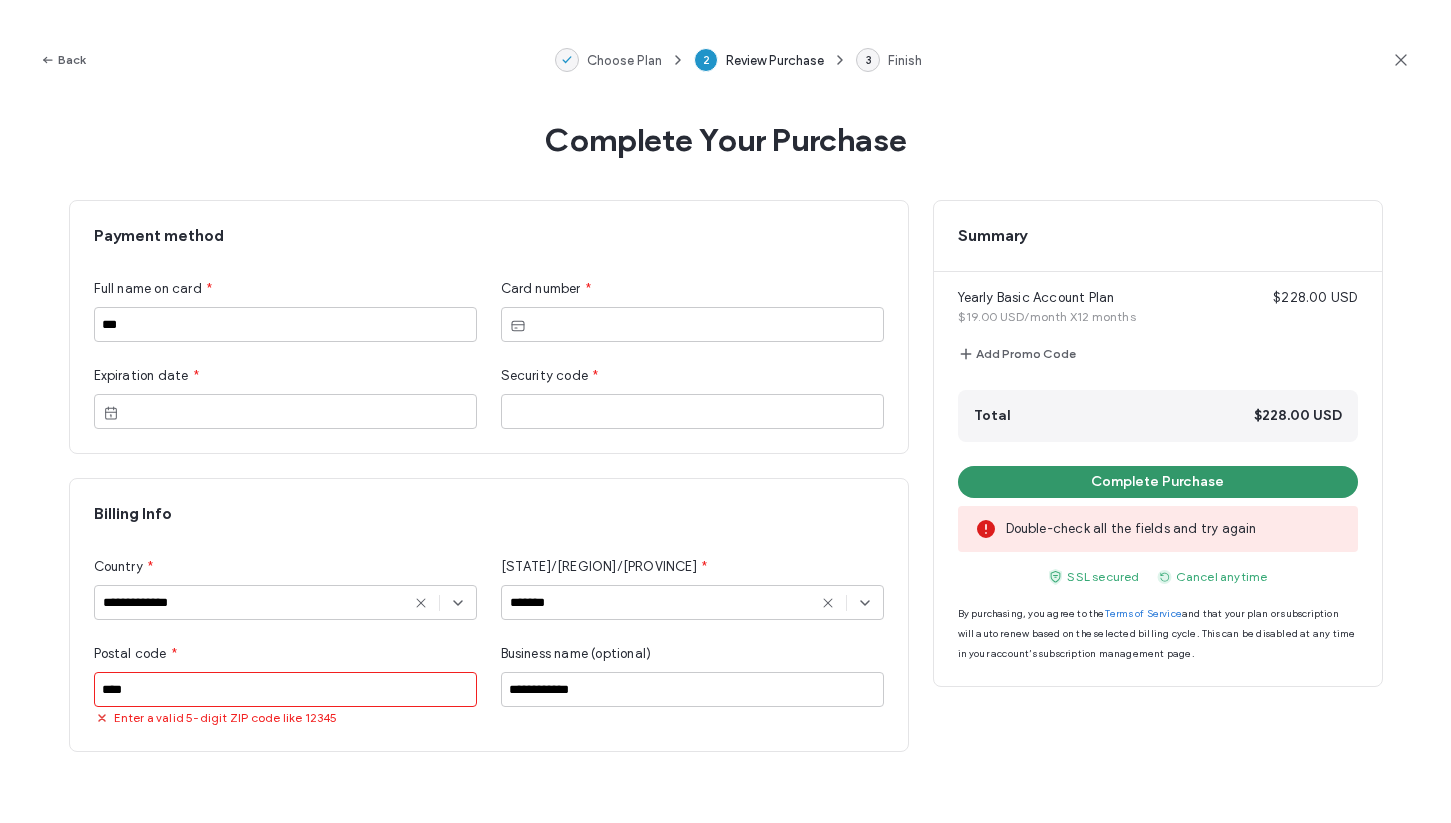 click on "Complete Purchase" at bounding box center [1158, 482] 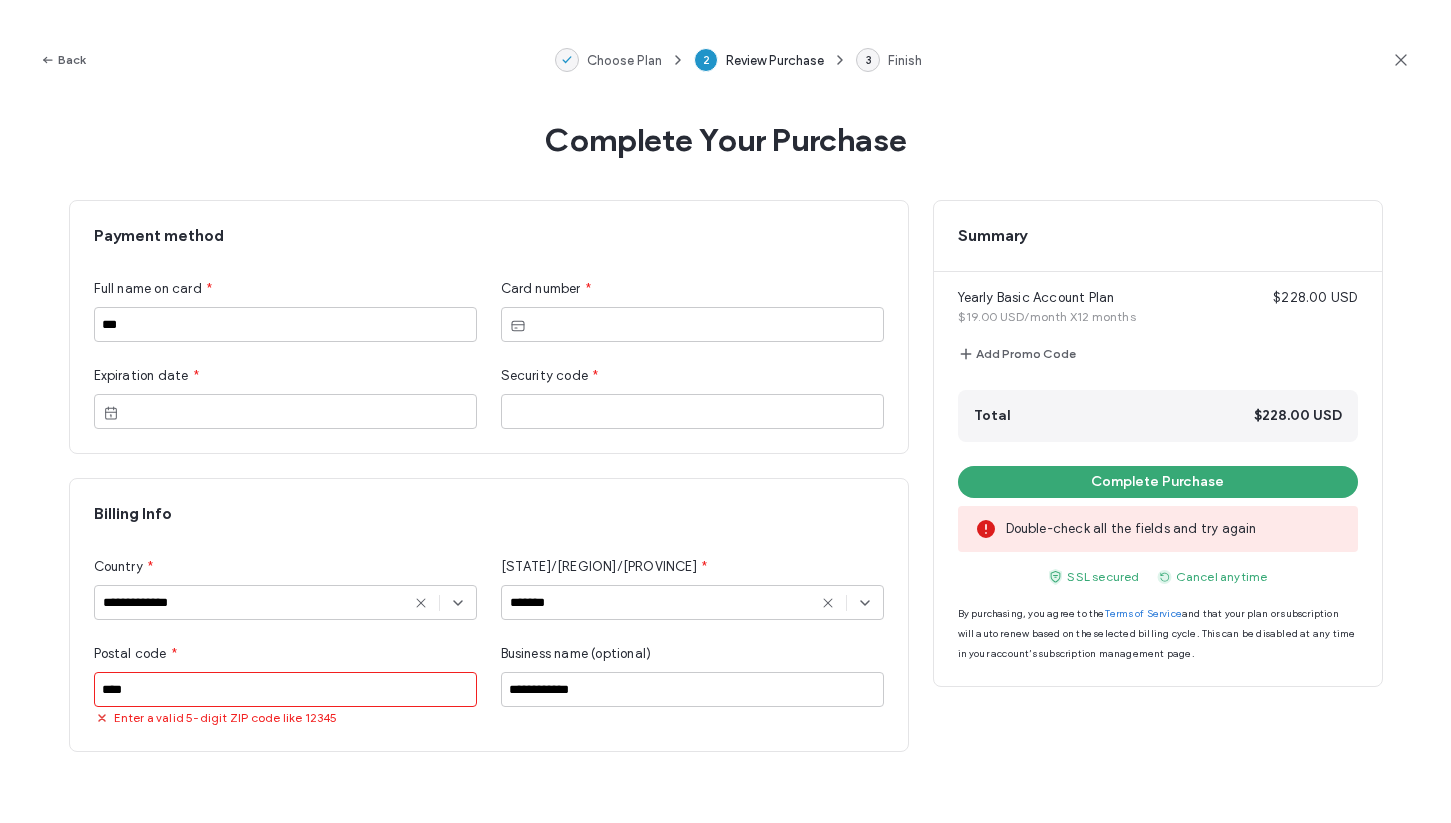 click on "****" at bounding box center (285, 689) 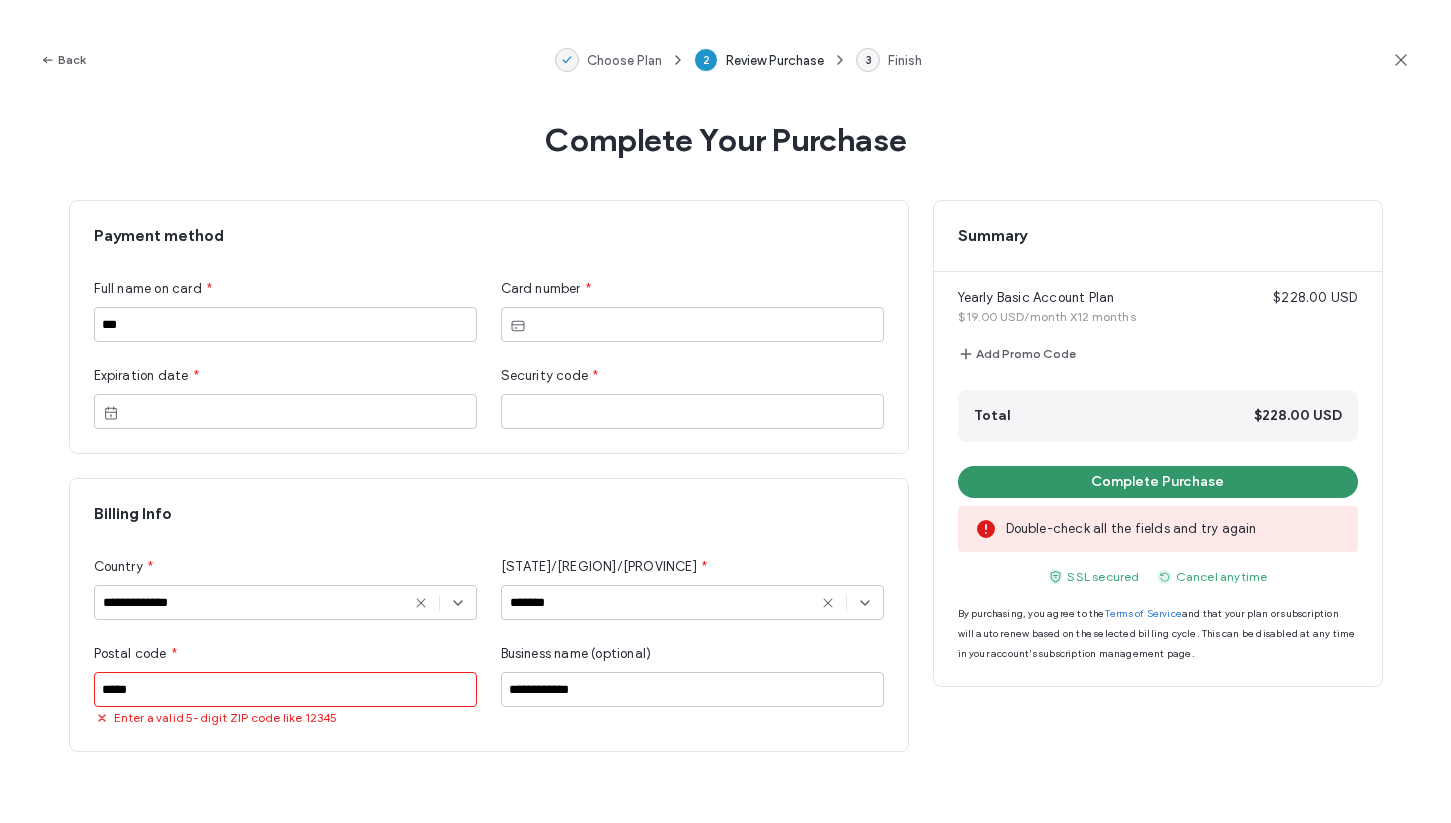 type on "*****" 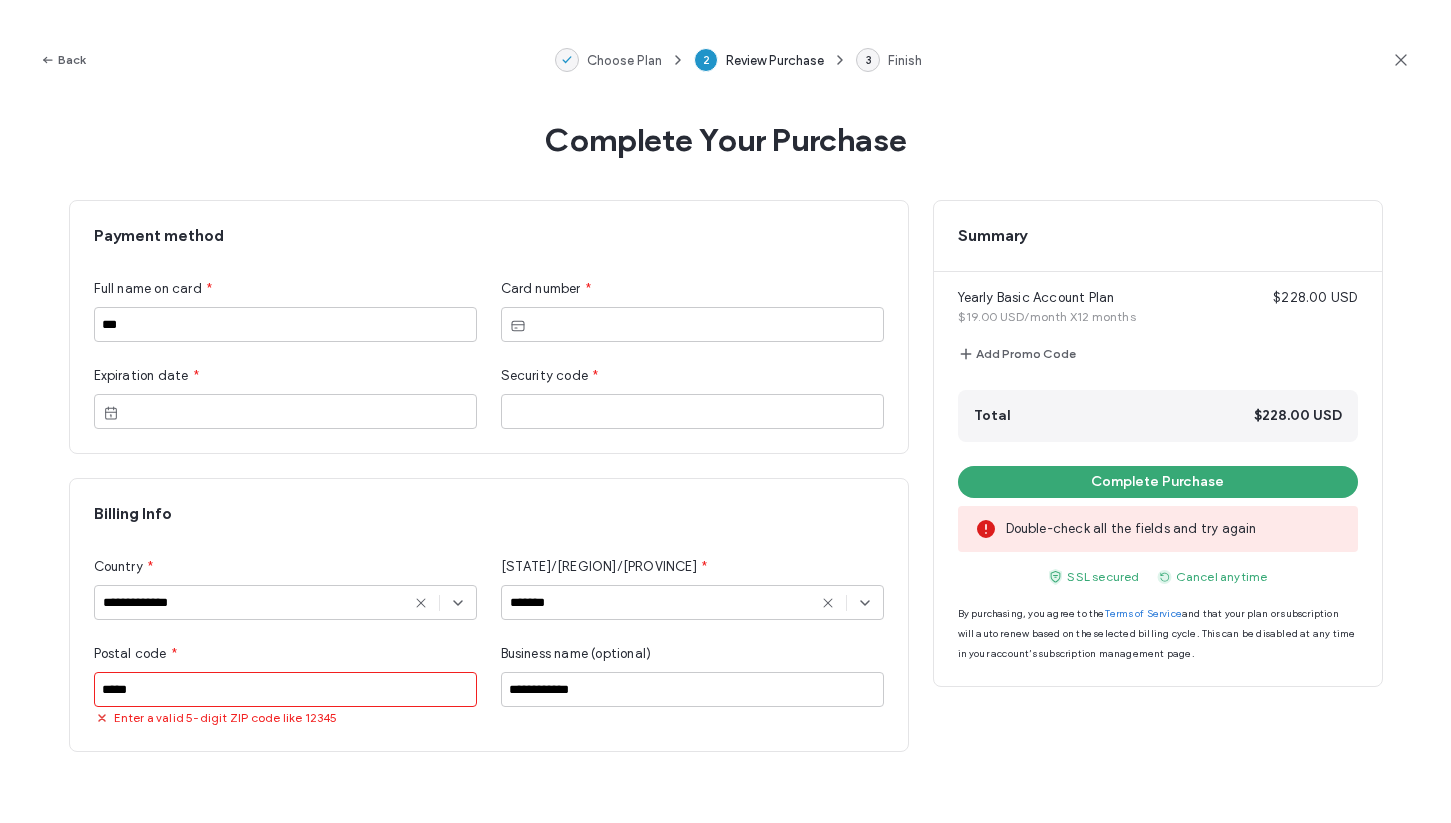 click on "*****" at bounding box center [285, 689] 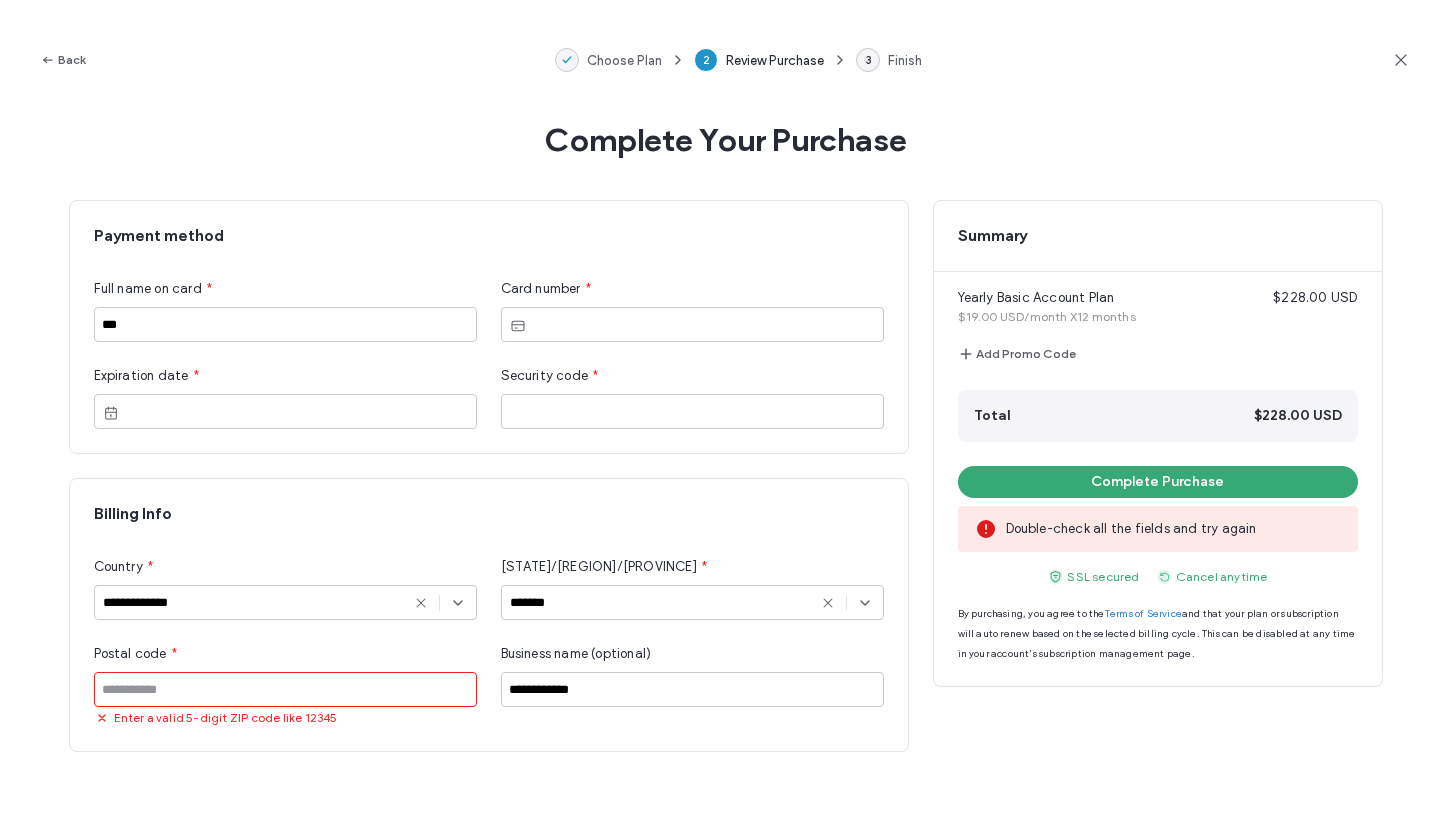 paste on "*****" 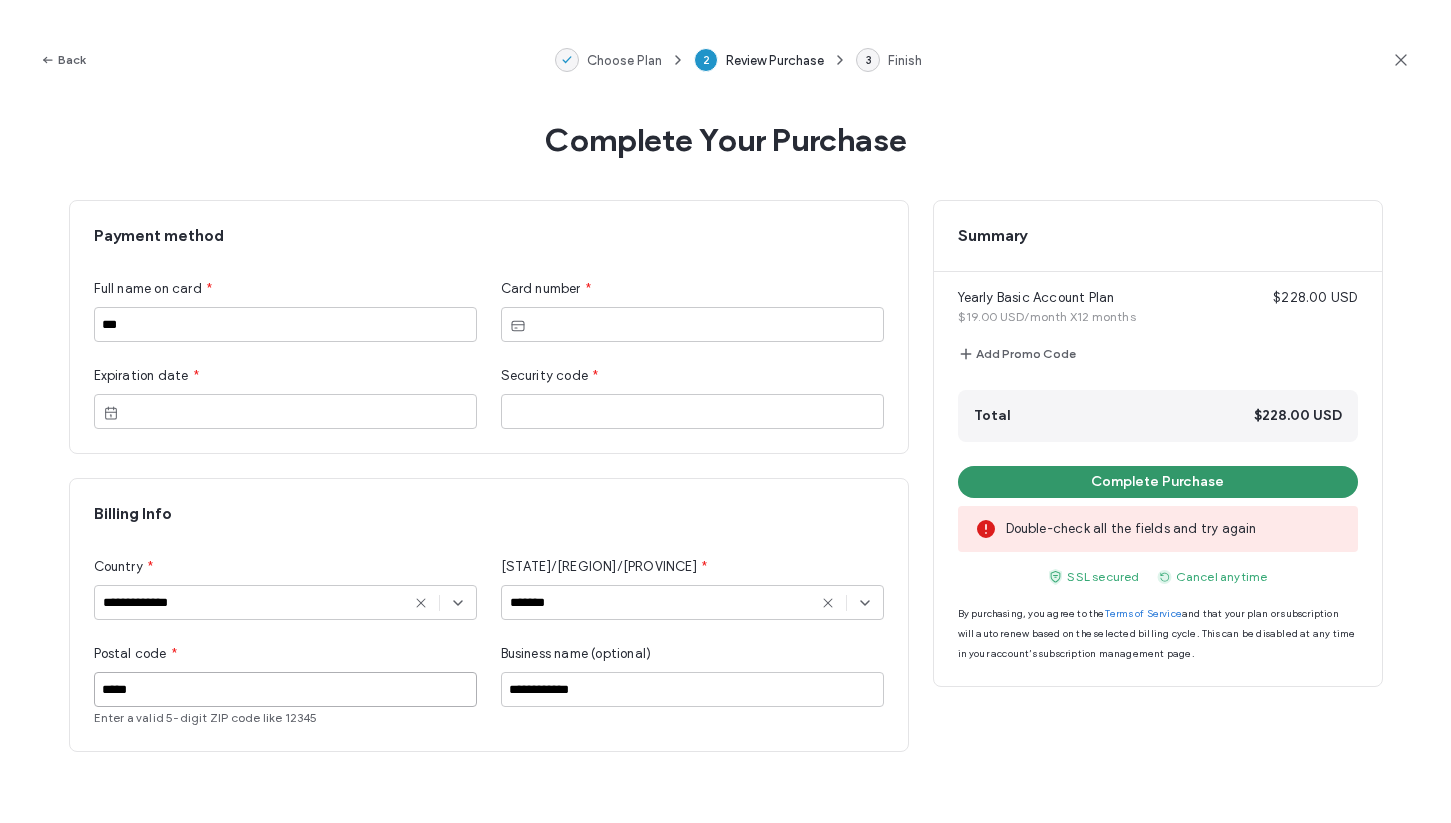 type on "*****" 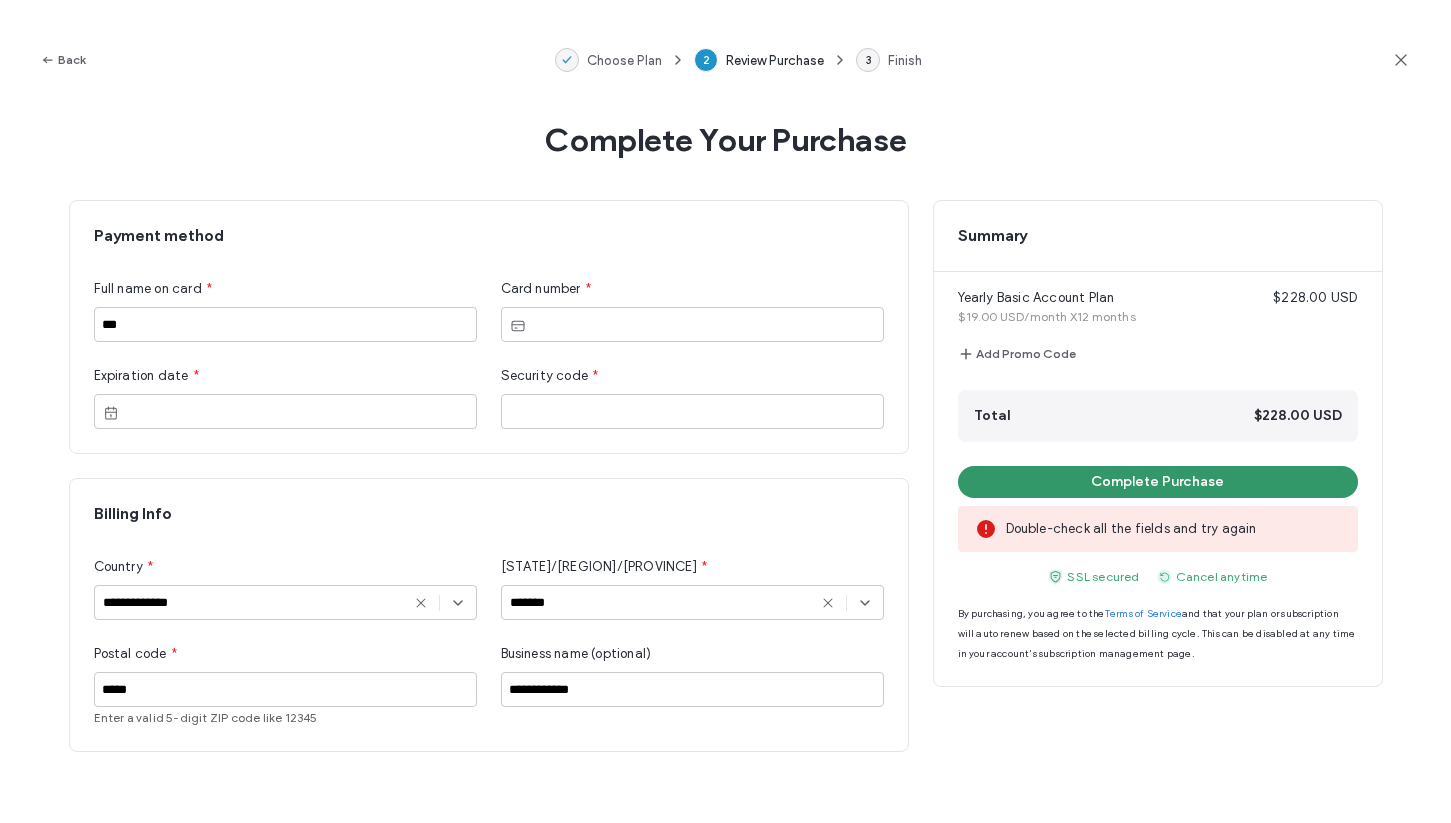 click on "Complete Purchase" at bounding box center [1158, 482] 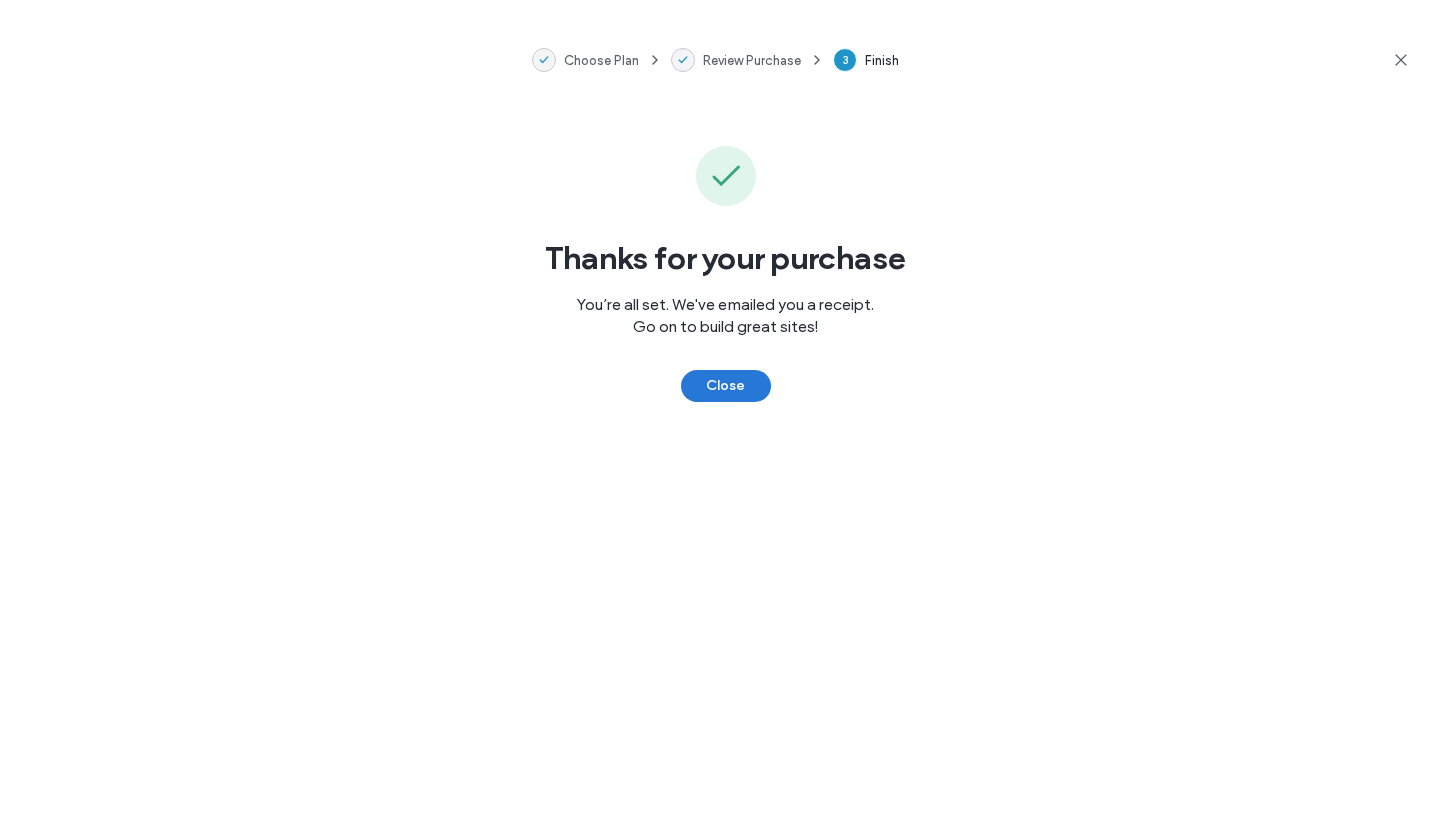 click on "Close" at bounding box center (726, 386) 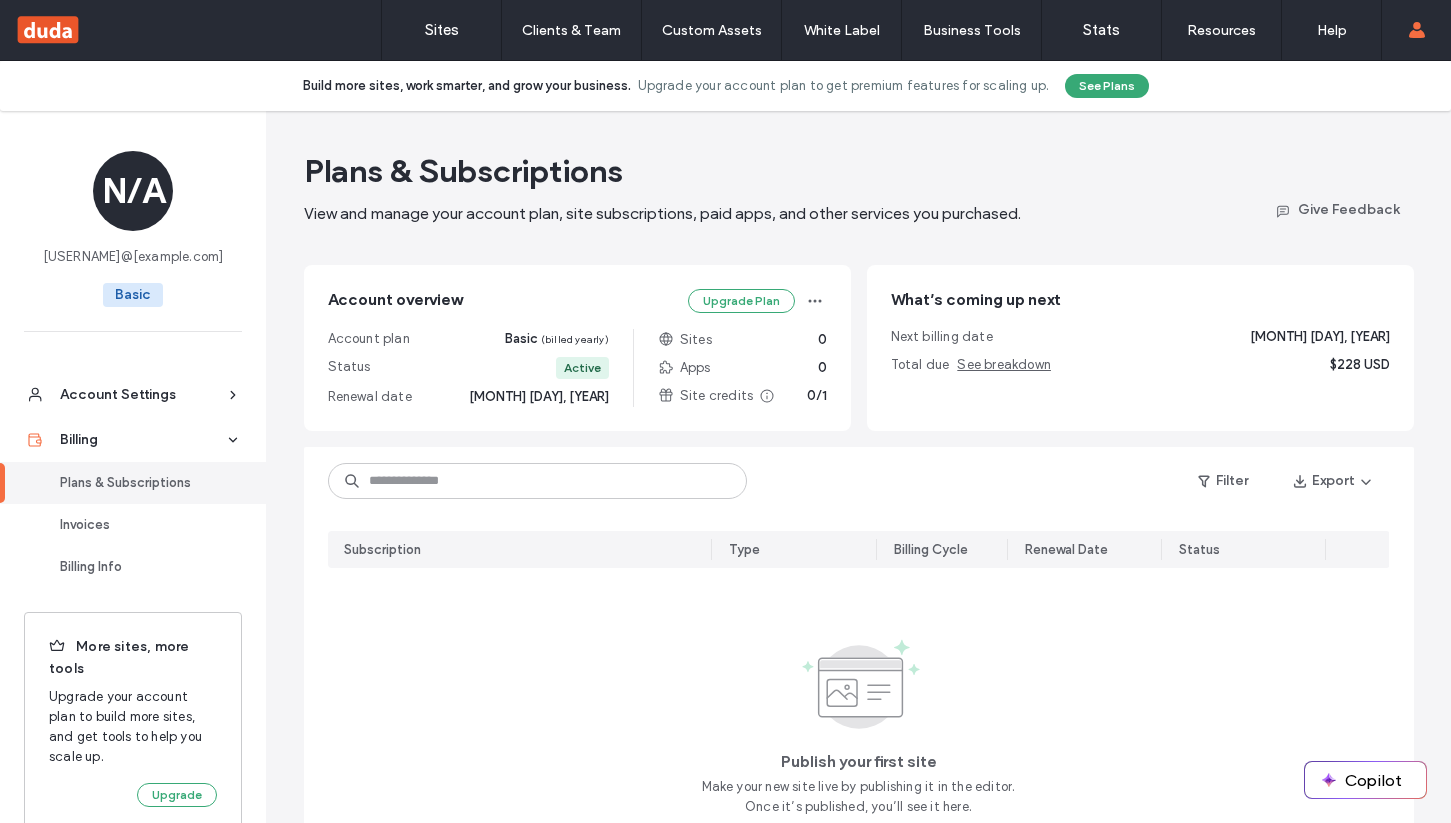 scroll, scrollTop: 0, scrollLeft: 0, axis: both 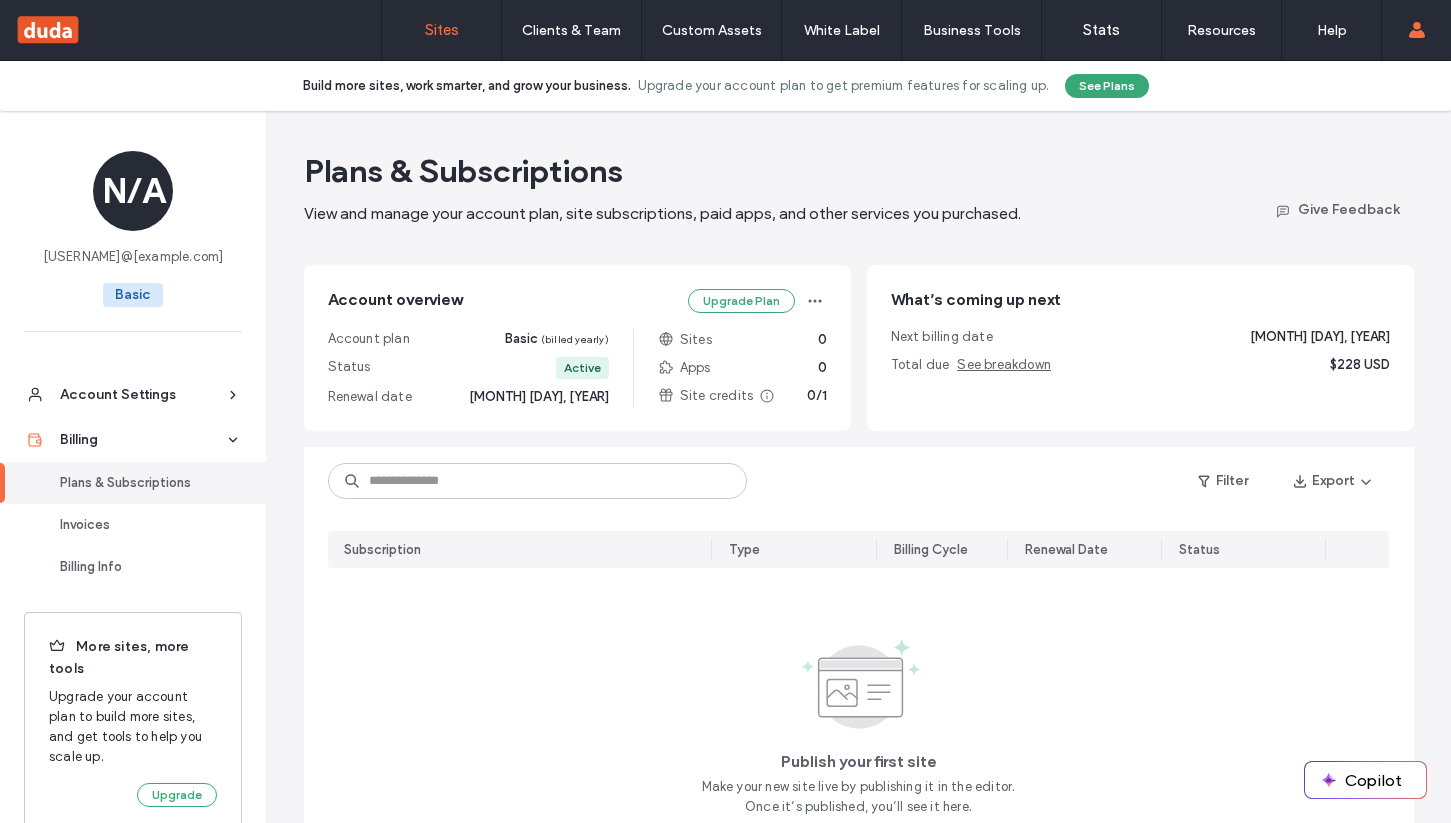 click on "Sites" at bounding box center (442, 30) 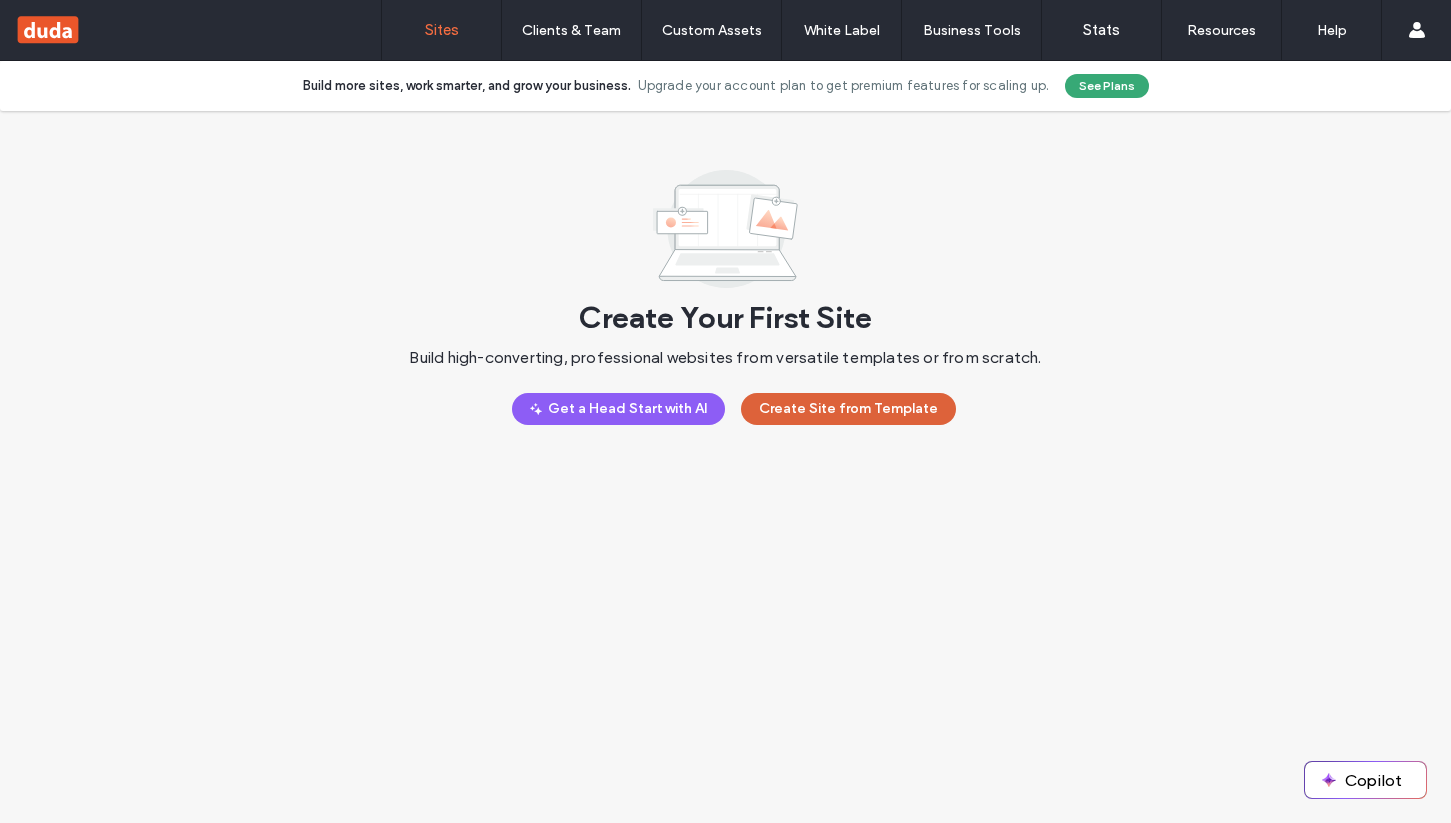 scroll, scrollTop: 0, scrollLeft: 0, axis: both 